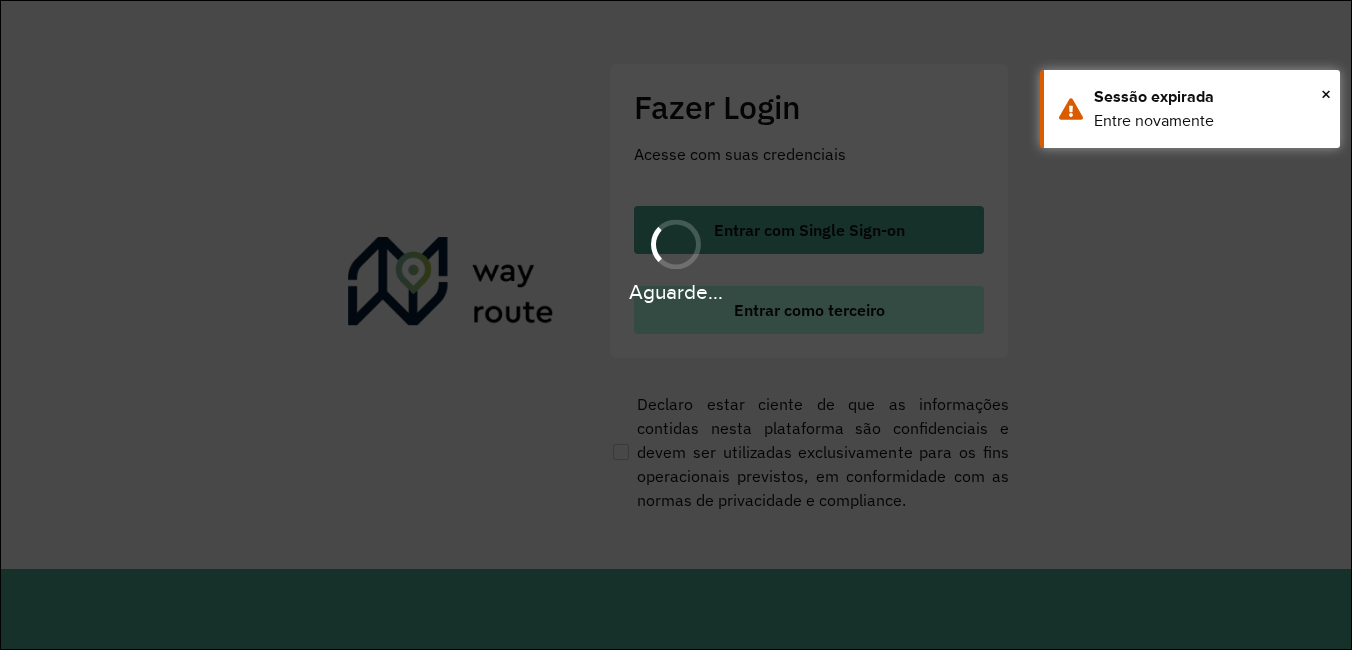 scroll, scrollTop: 0, scrollLeft: 0, axis: both 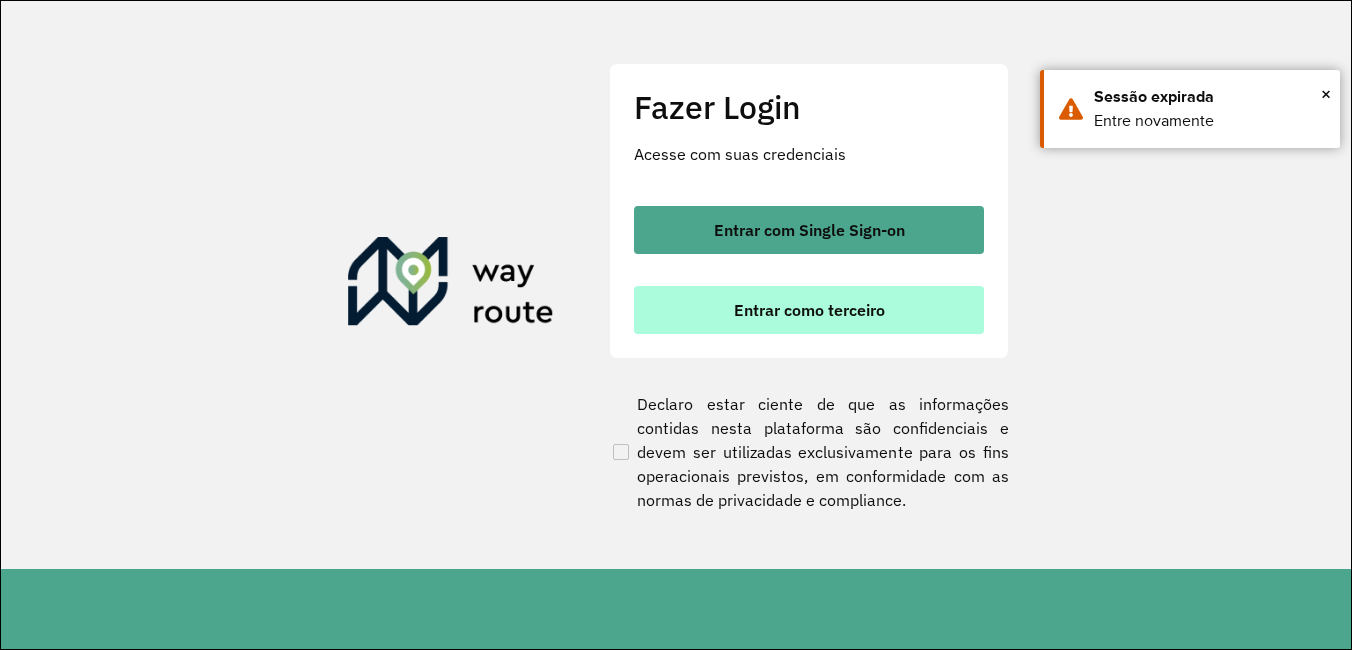 click on "Entrar como terceiro" at bounding box center (809, 310) 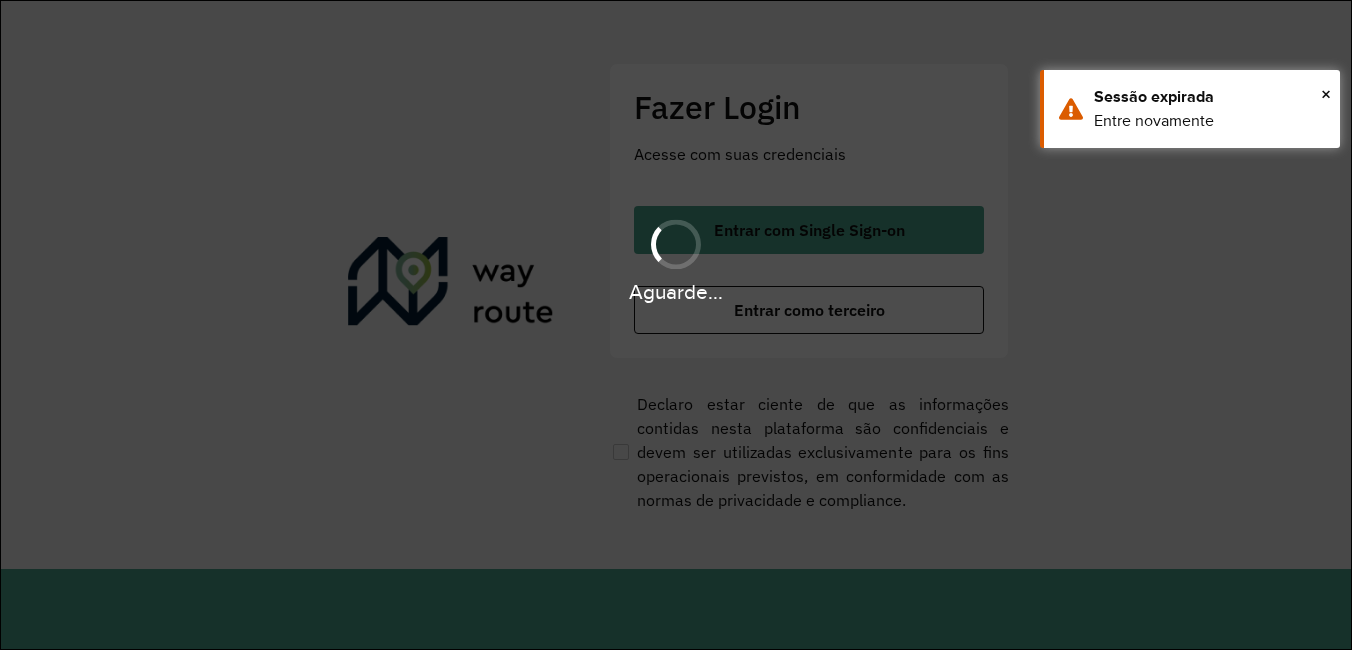 scroll, scrollTop: 0, scrollLeft: 0, axis: both 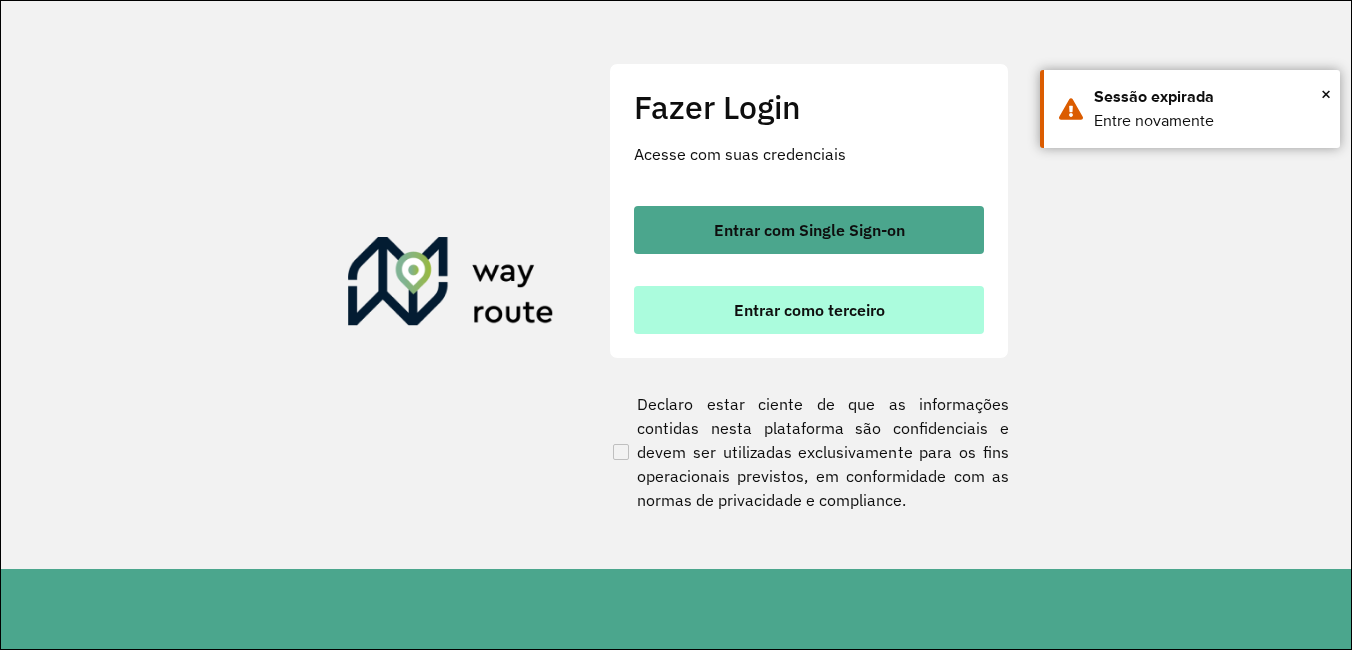 click on "Entrar como terceiro" at bounding box center [809, 310] 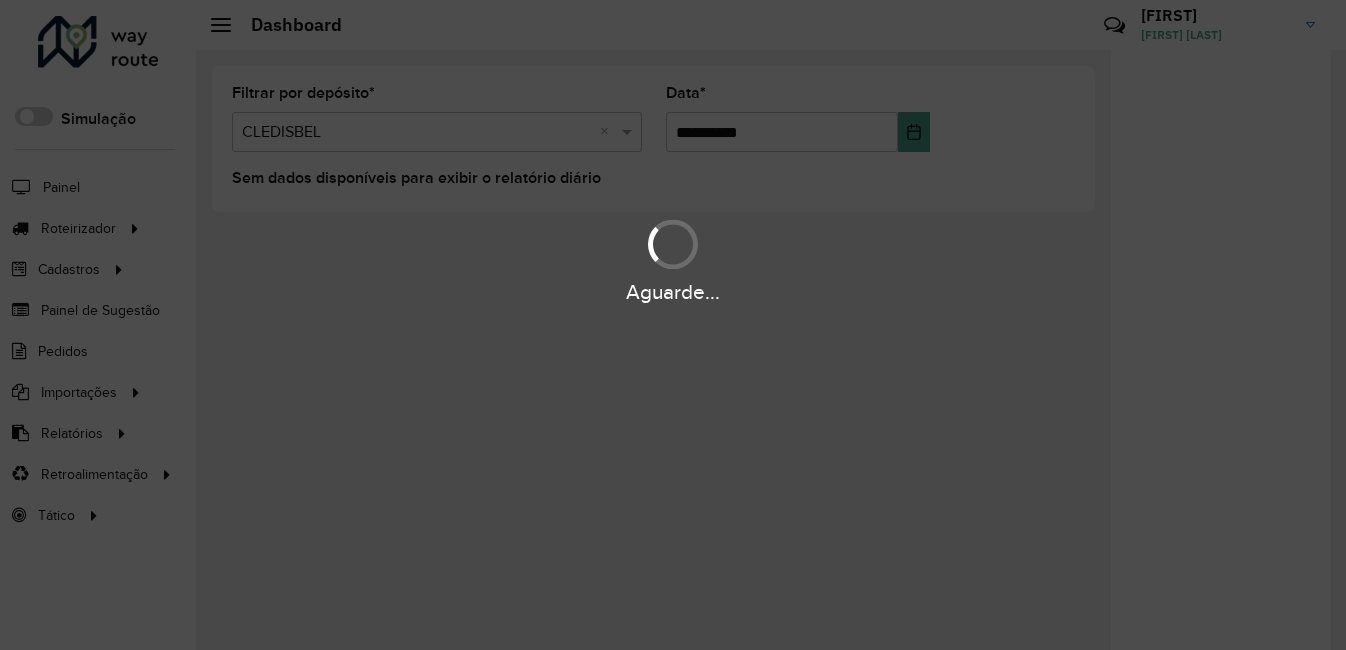 scroll, scrollTop: 0, scrollLeft: 0, axis: both 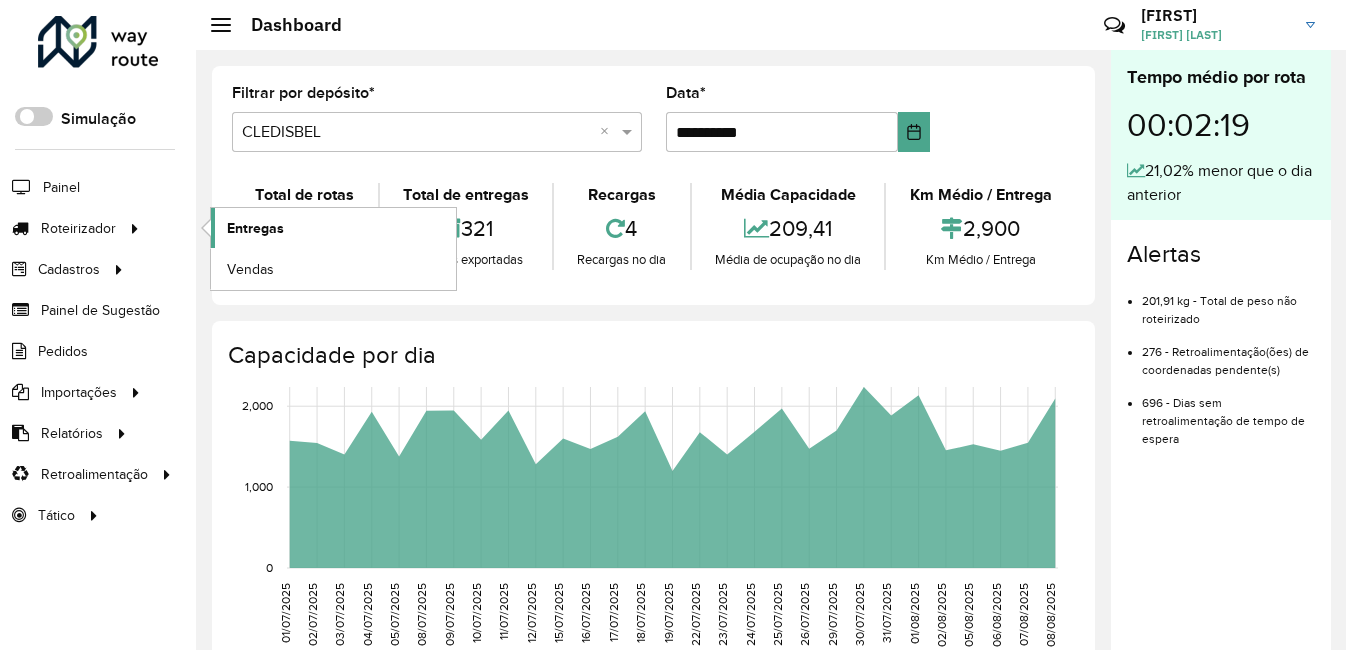 click on "Entregas" 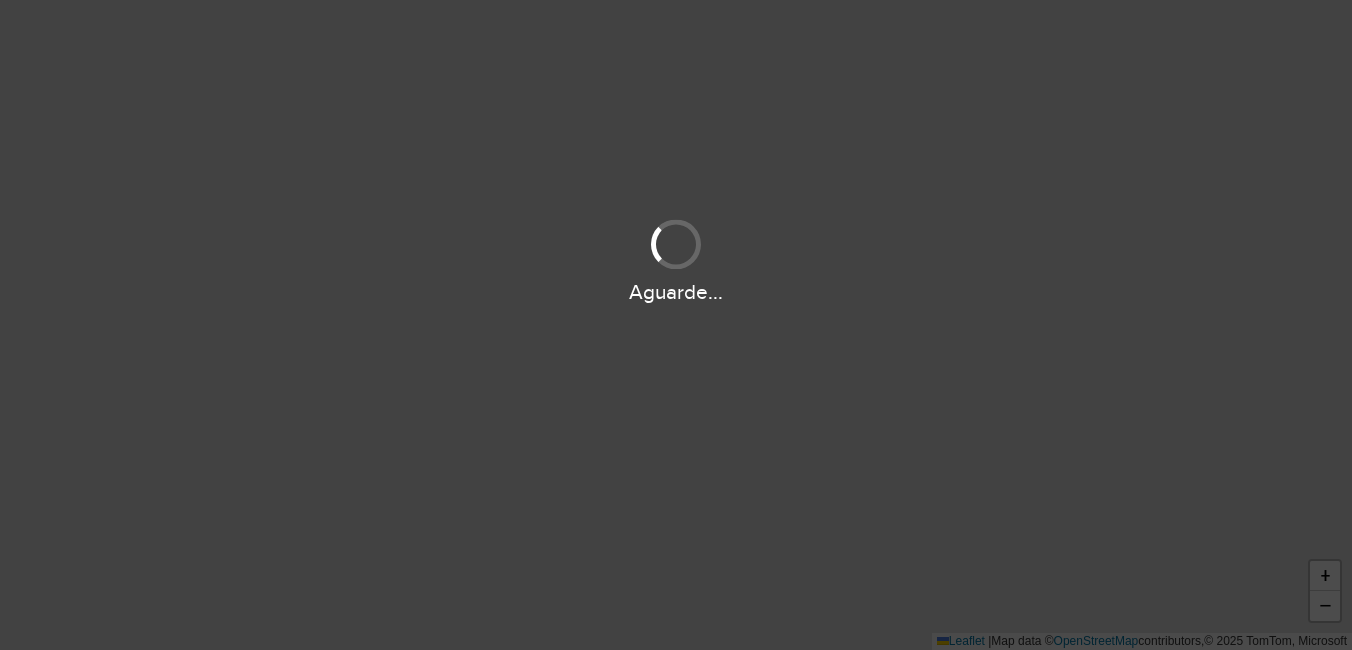 scroll, scrollTop: 0, scrollLeft: 0, axis: both 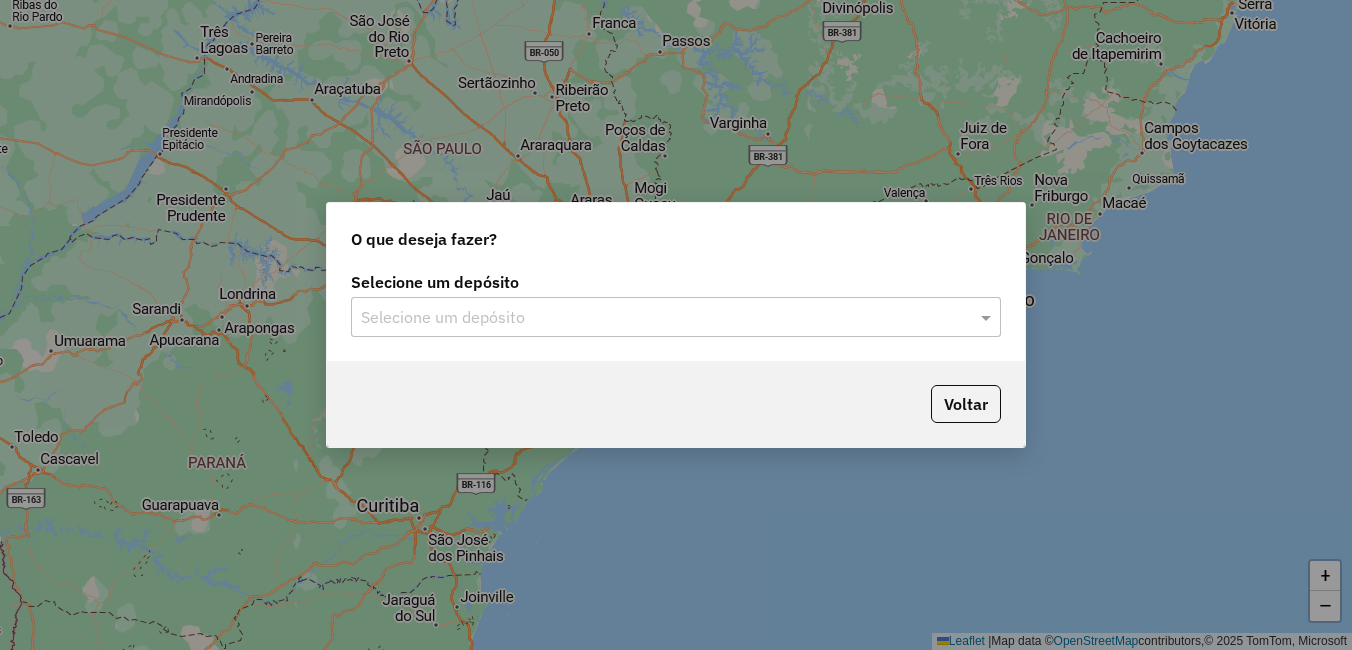 click 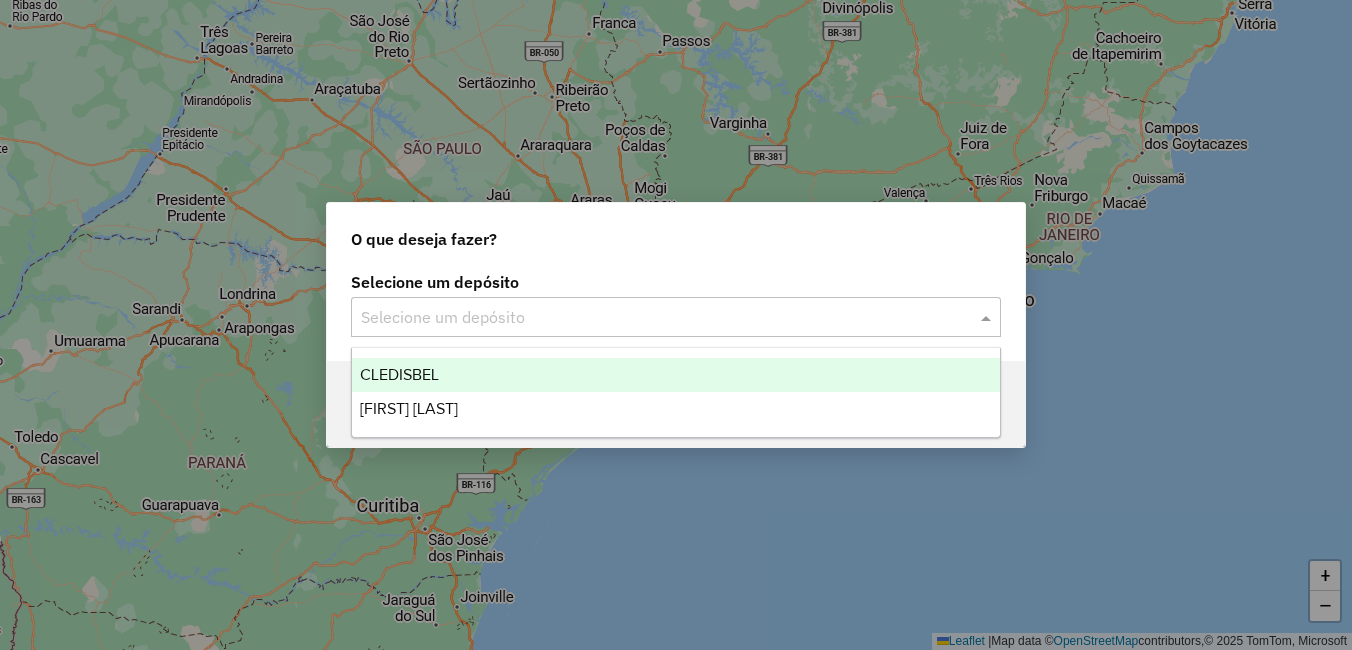 click on "CLEDISBEL" at bounding box center [676, 375] 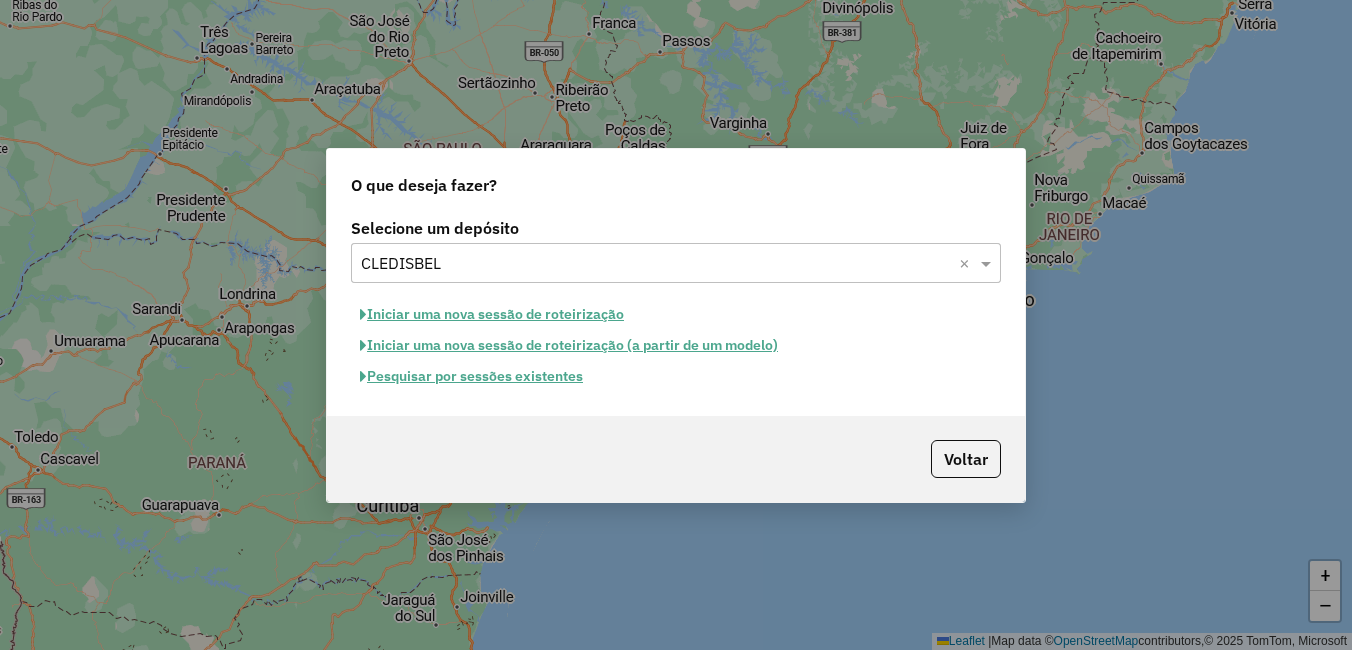 click on "Pesquisar por sessões existentes" 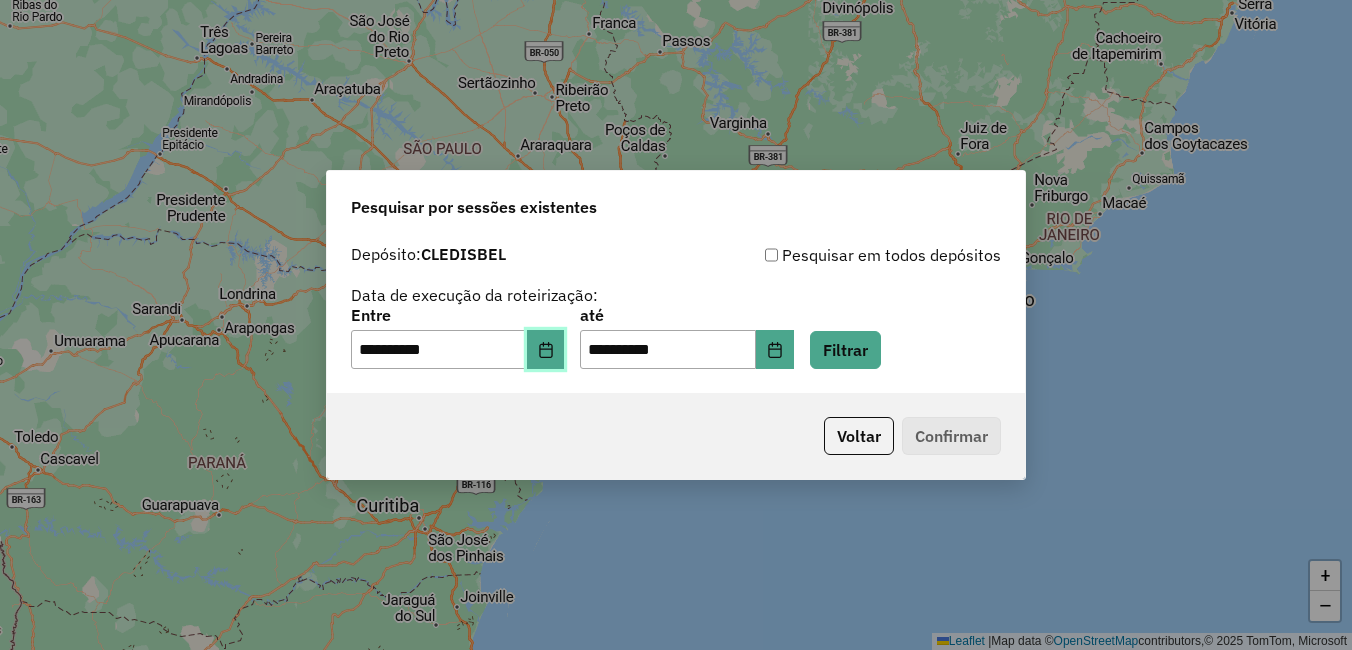 click 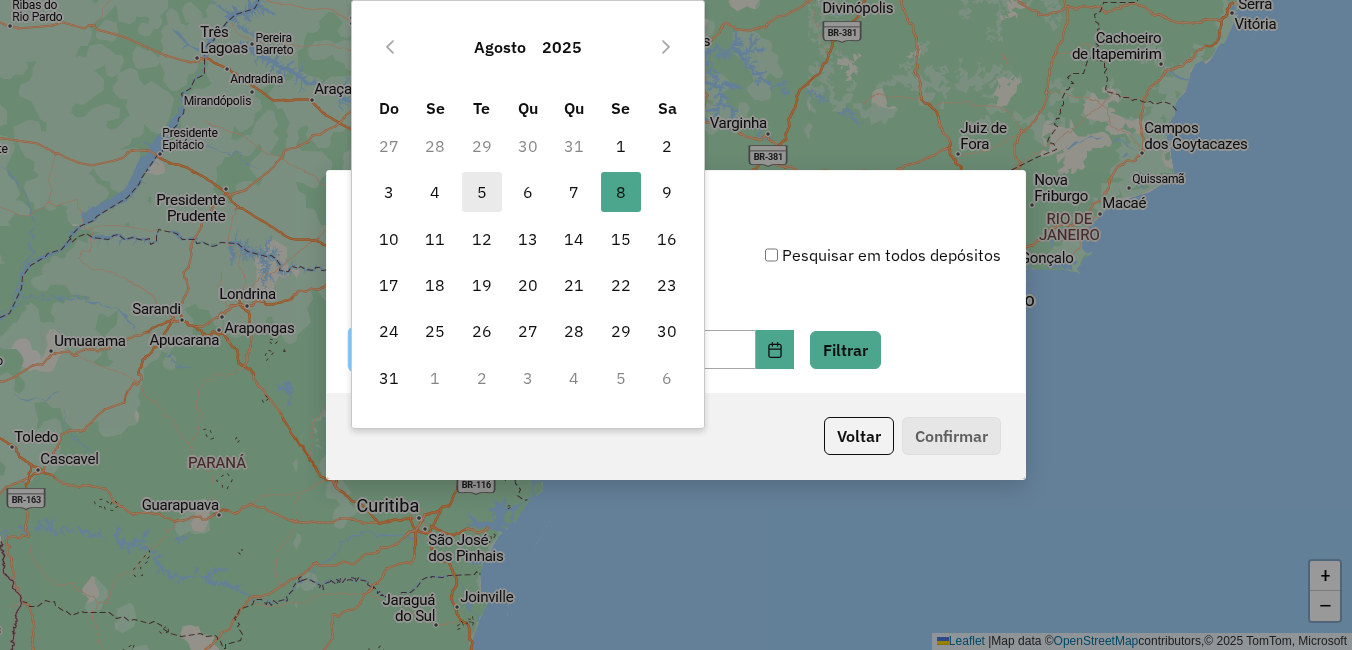 click on "5" at bounding box center (482, 192) 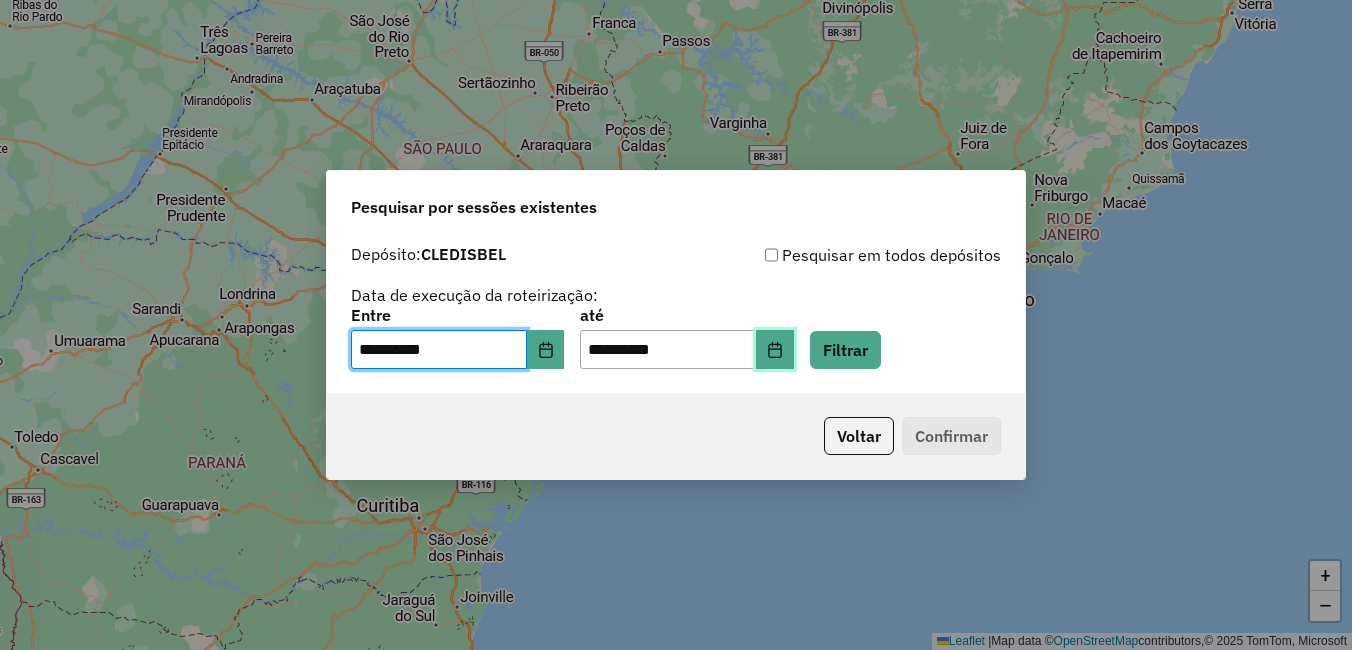 click at bounding box center (775, 350) 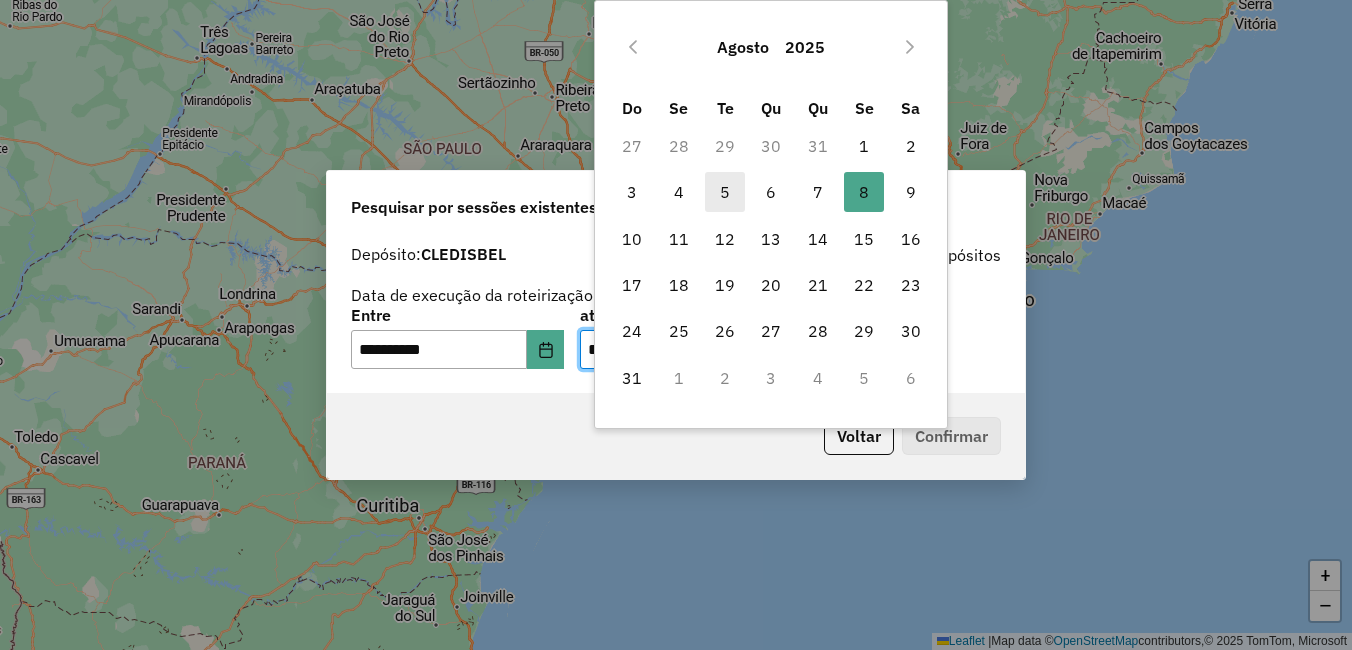 click on "5" at bounding box center [725, 192] 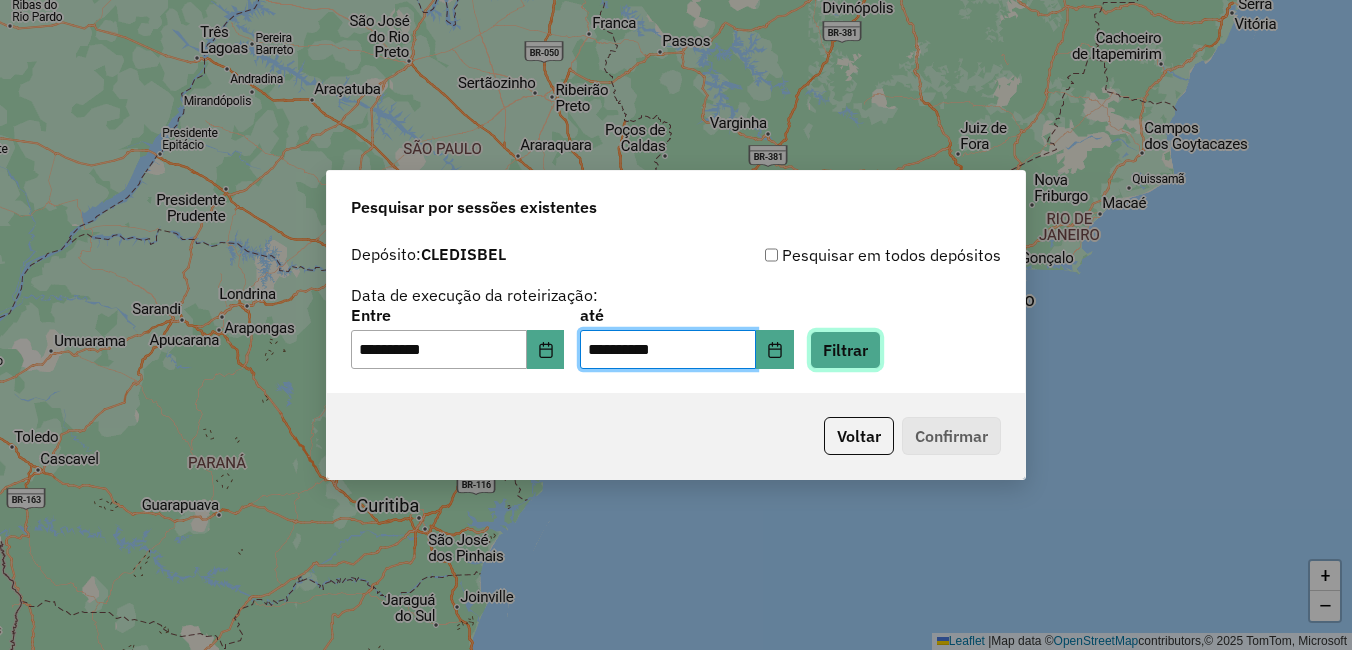 click on "Filtrar" 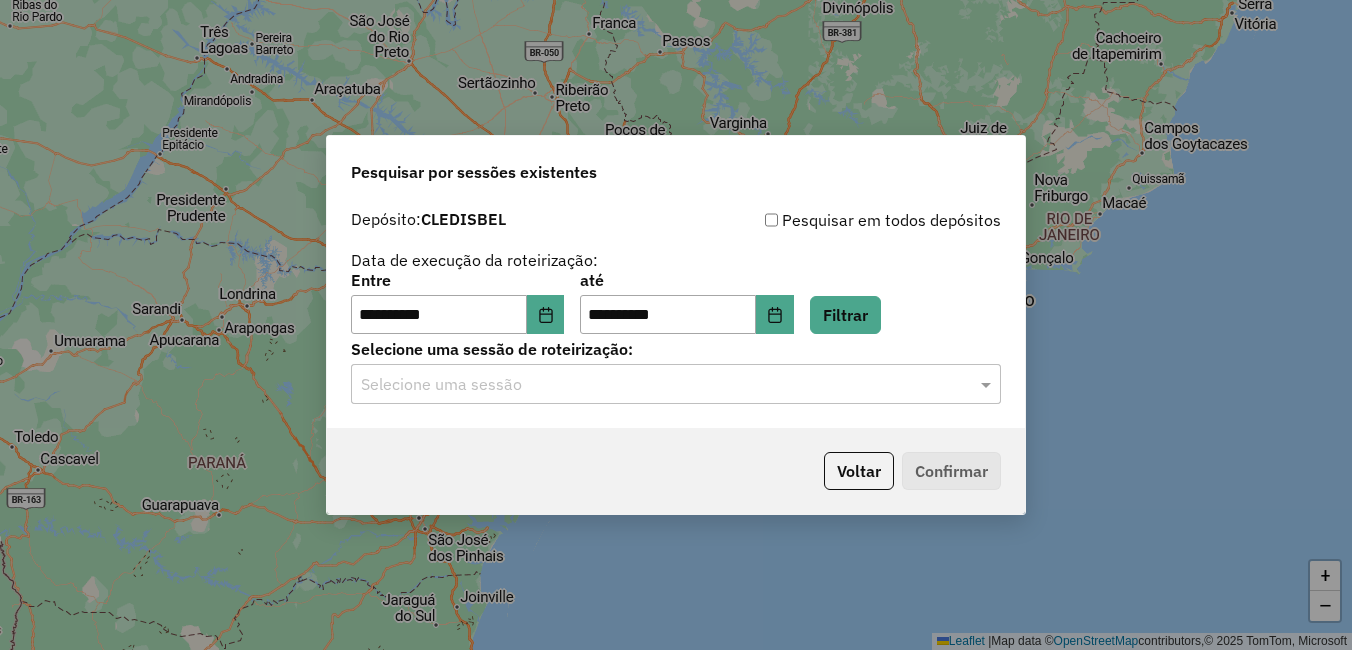 click 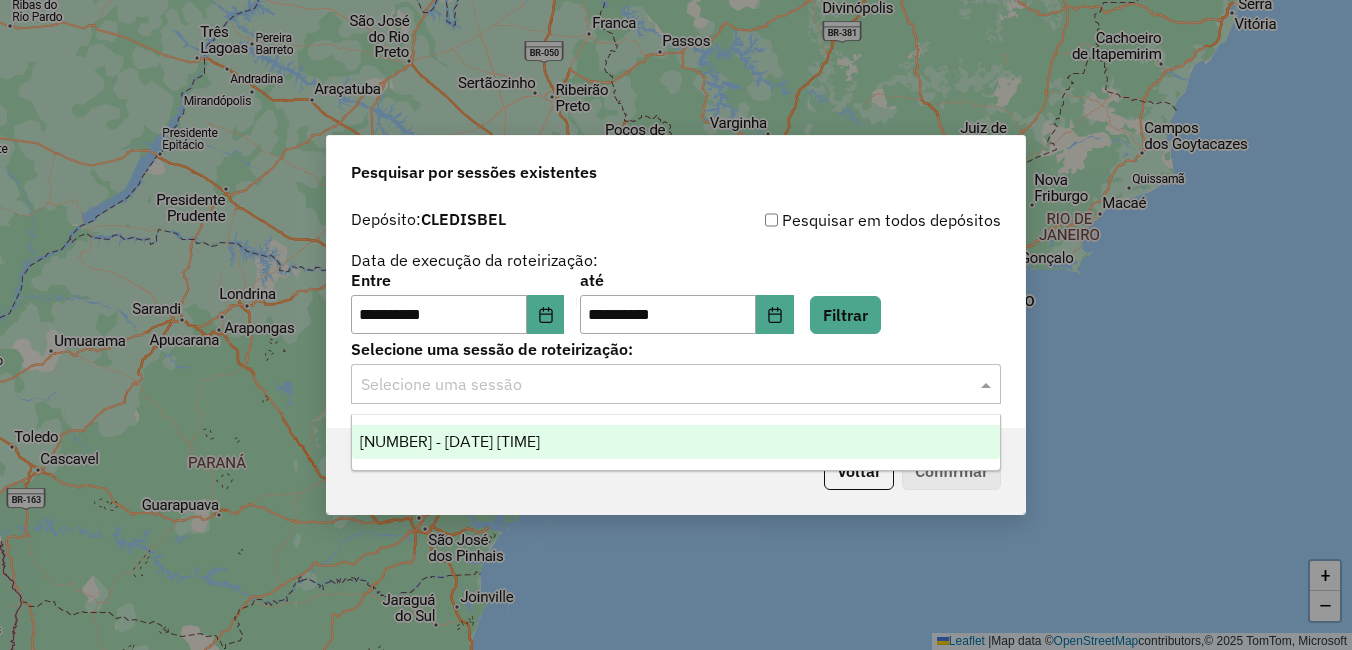 click on "974704 - 05/08/2025 17:47" at bounding box center [450, 441] 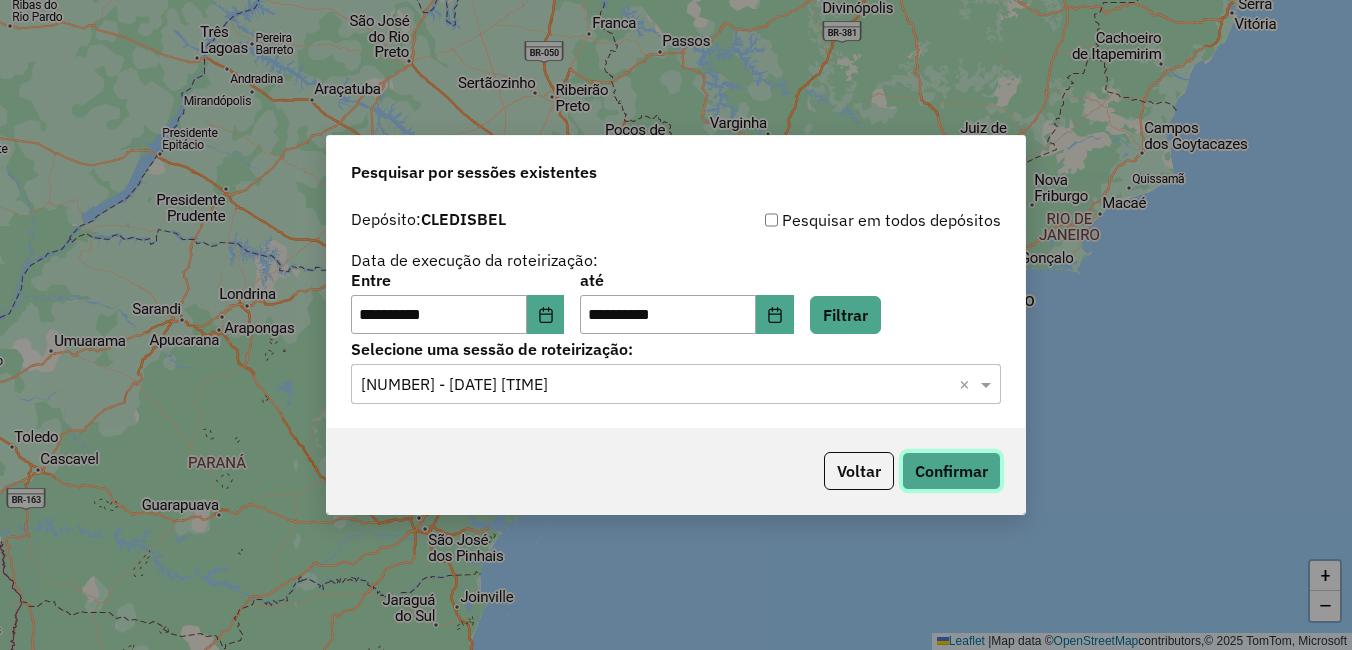 click on "Confirmar" 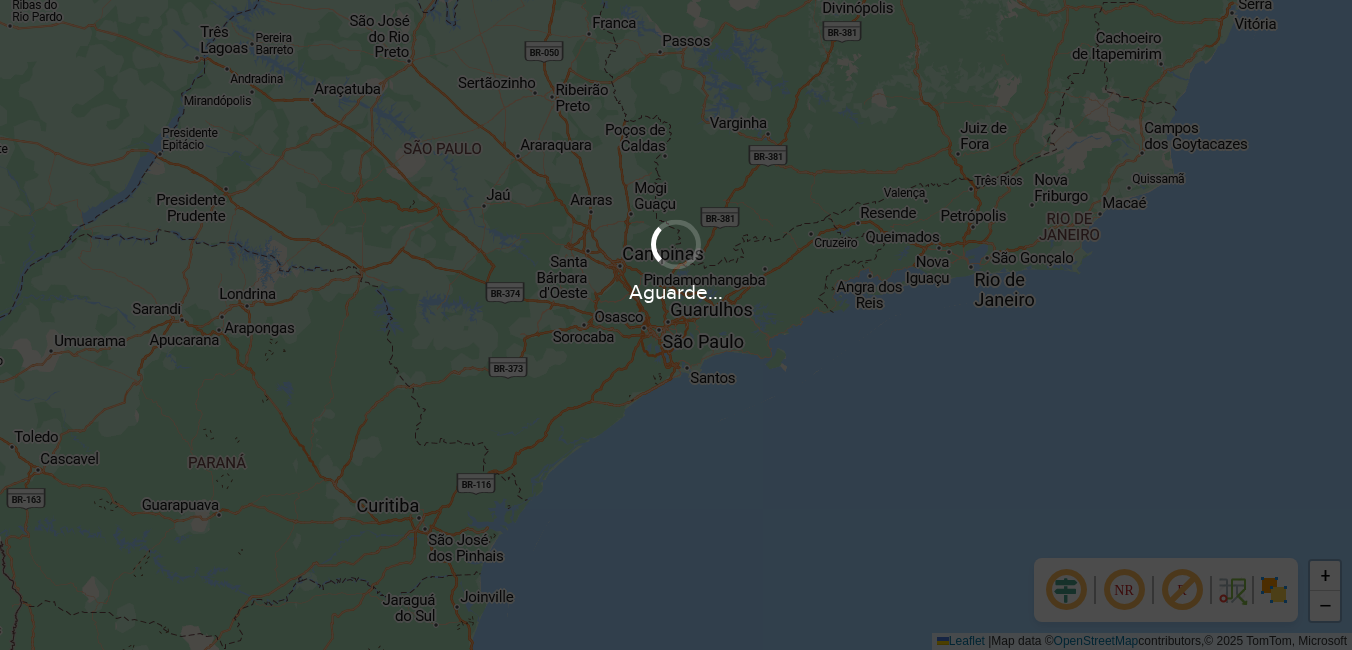 scroll, scrollTop: 0, scrollLeft: 0, axis: both 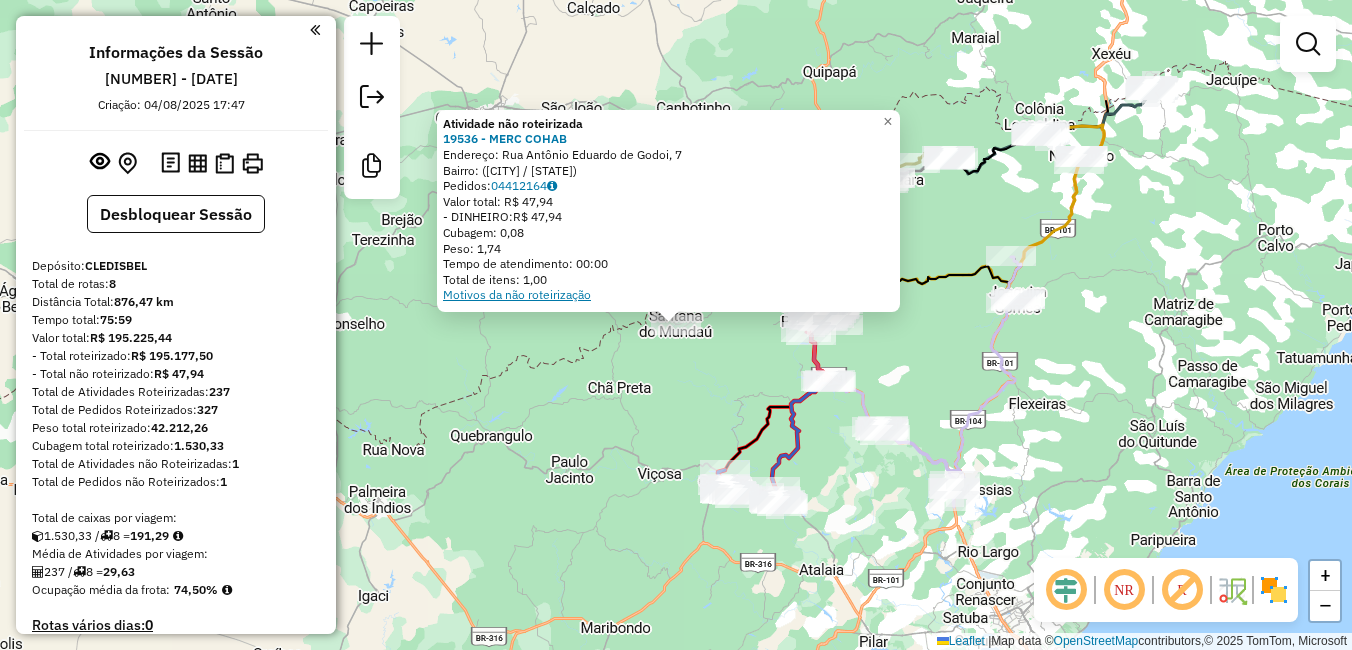 click on "Motivos da não roteirização" 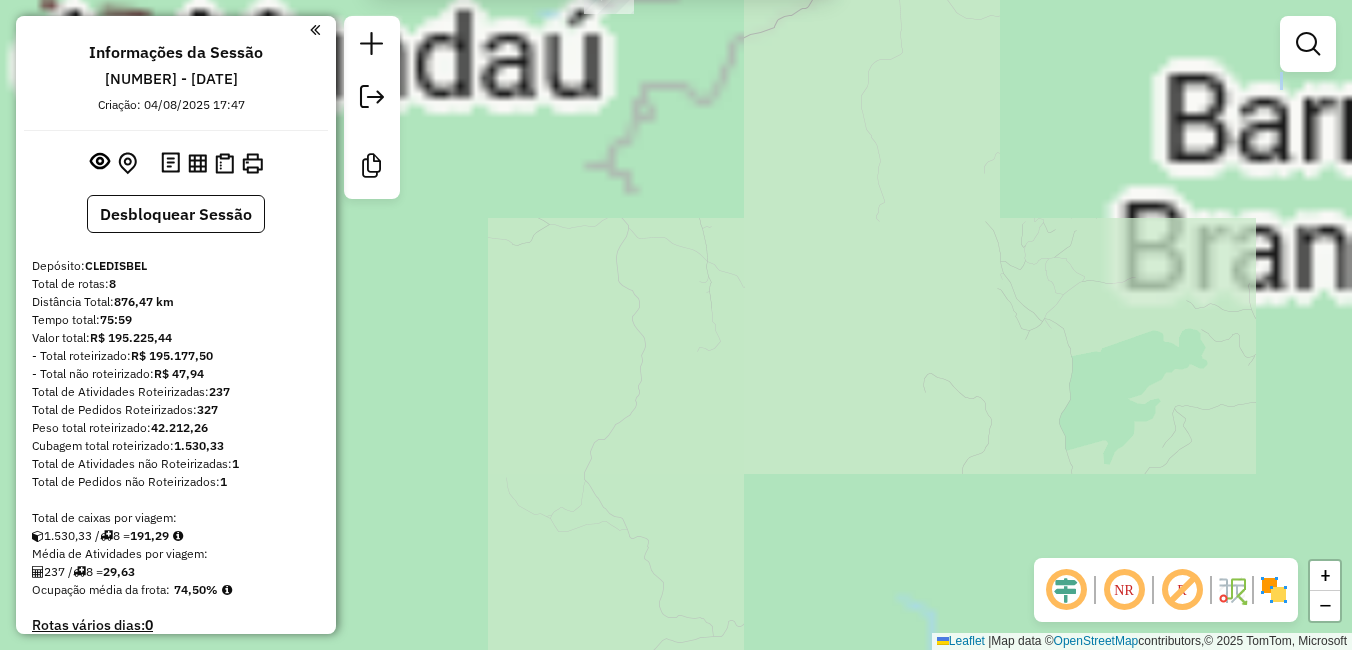 drag, startPoint x: 615, startPoint y: 264, endPoint x: 672, endPoint y: 436, distance: 181.19879 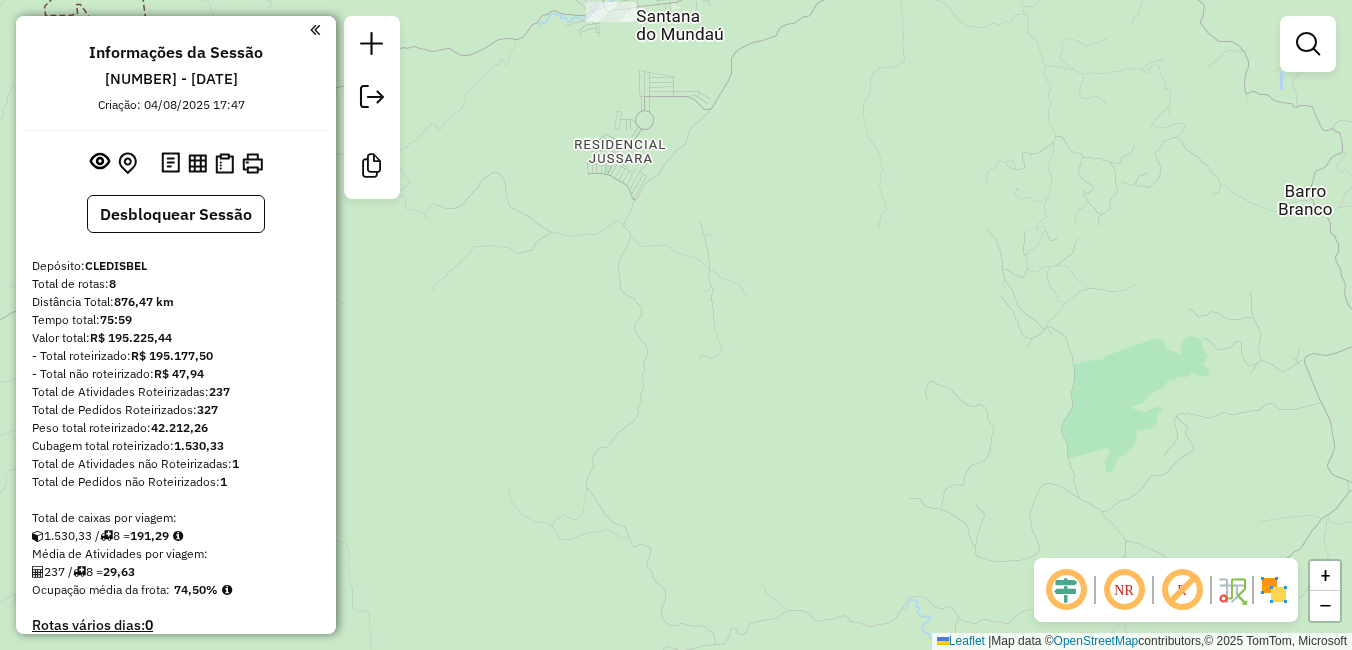 drag, startPoint x: 637, startPoint y: 147, endPoint x: 726, endPoint y: 425, distance: 291.89896 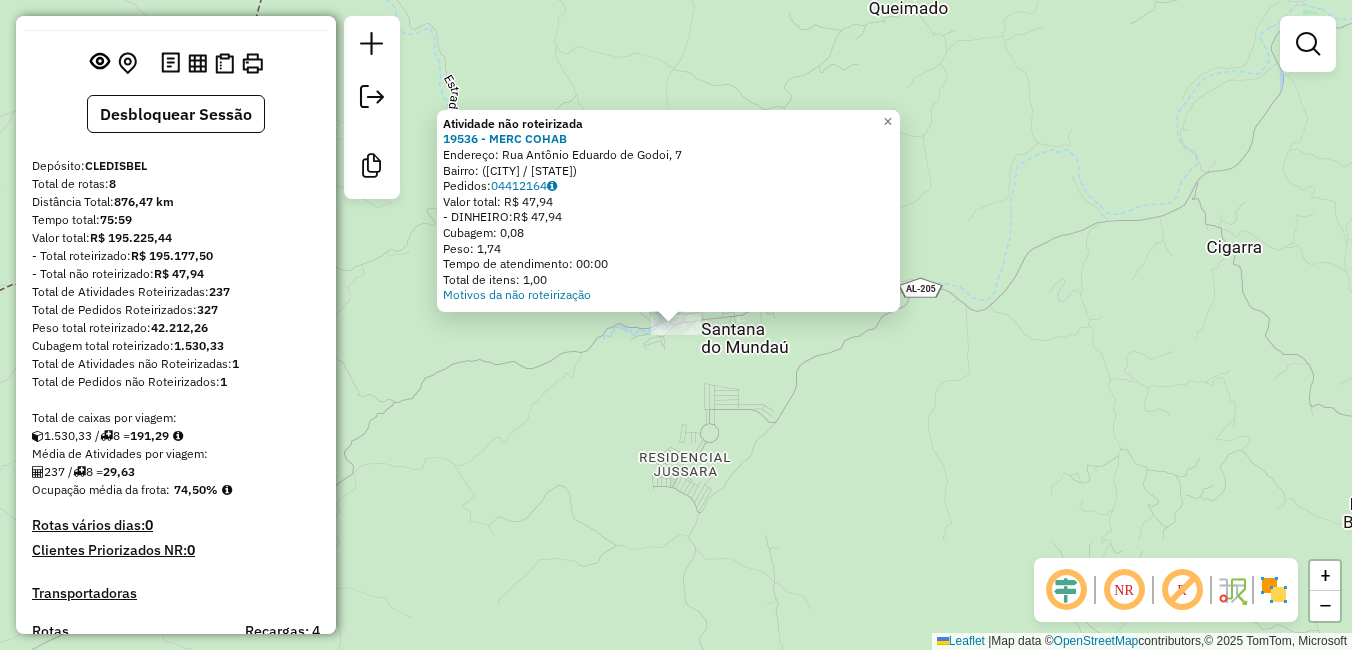 scroll, scrollTop: 0, scrollLeft: 0, axis: both 